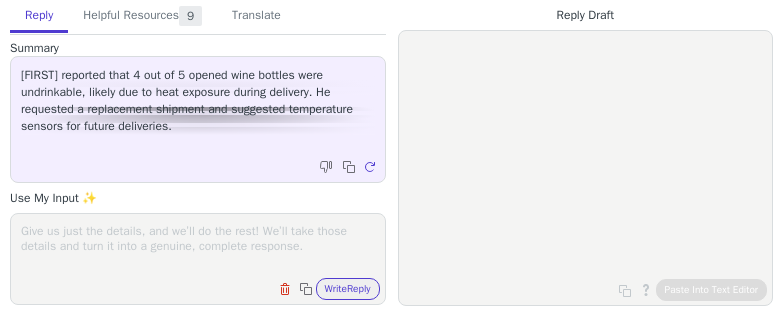 scroll, scrollTop: 0, scrollLeft: 0, axis: both 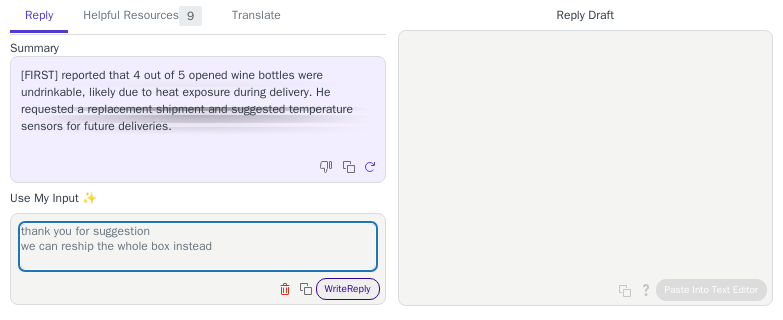 click on "Write  Reply" at bounding box center (348, 289) 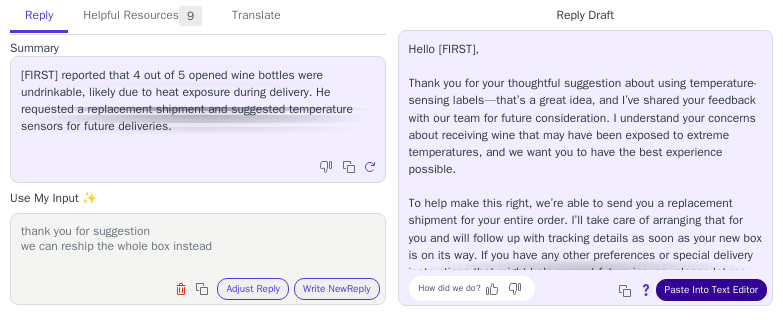 click on "Paste Into Text Editor" at bounding box center (711, 290) 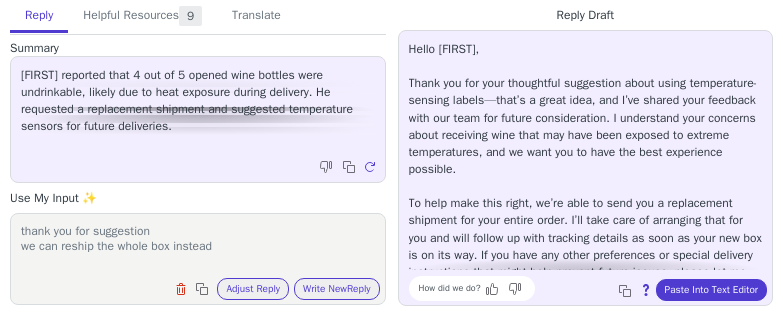 click on "thank you for suggestion
we can reship the whole box instead" at bounding box center (198, 246) 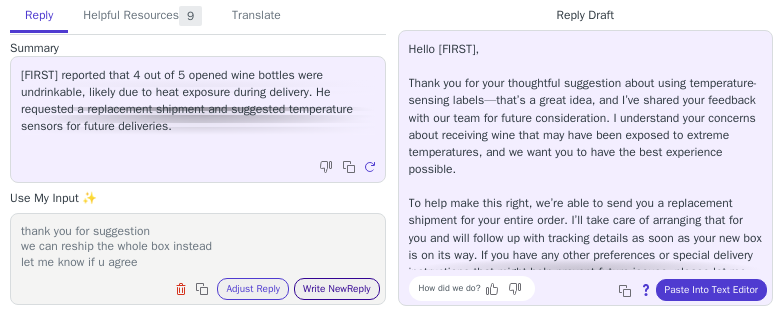 type on "thank you for suggestion
we can reship the whole box instead
let me know if u agree" 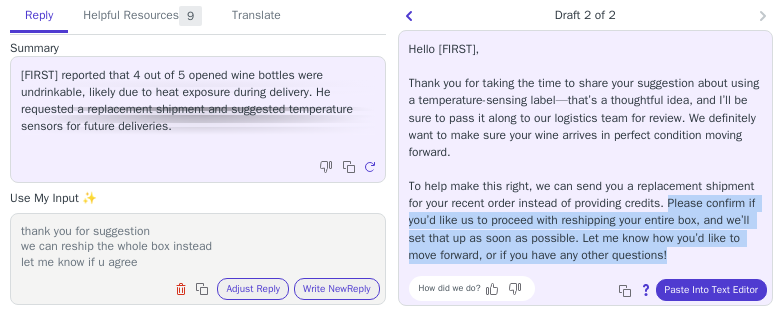 drag, startPoint x: 676, startPoint y: 259, endPoint x: 672, endPoint y: 204, distance: 55.145264 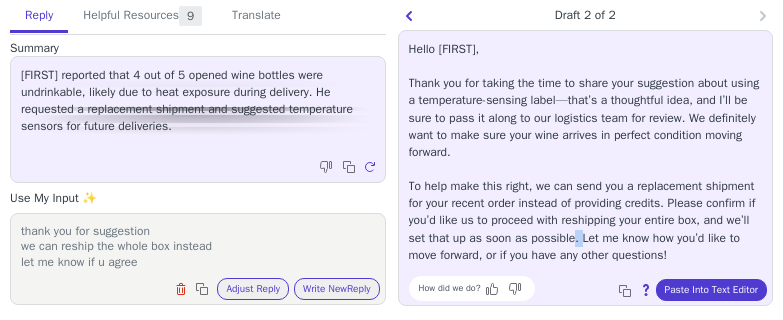 click on "Hello John, Thank you for taking the time to share your suggestion about using a temperature-sensing label—that’s a thoughtful idea, and I’ll be sure to pass it along to our logistics team for review. We definitely want to make sure your wine arrives in perfect condition moving forward. To help make this right, we can send you a replacement shipment for your recent order instead of providing credits. Please confirm if you’d like us to proceed with reshipping your entire box, and we’ll set that up as soon as possible. Let me know how you’d like to move forward, or if you have any other questions!" at bounding box center (586, 152) 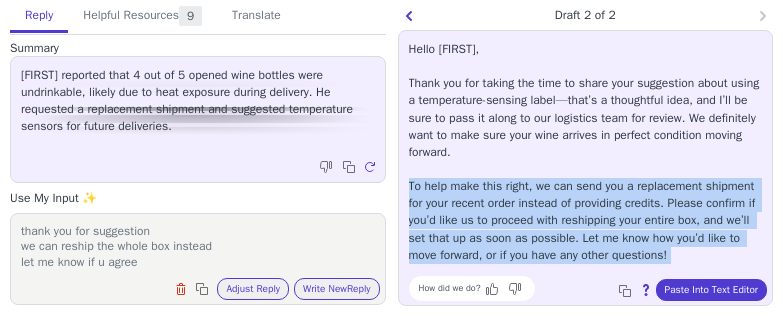 click on "Hello John, Thank you for taking the time to share your suggestion about using a temperature-sensing label—that’s a thoughtful idea, and I’ll be sure to pass it along to our logistics team for review. We definitely want to make sure your wine arrives in perfect condition moving forward. To help make this right, we can send you a replacement shipment for your recent order instead of providing credits. Please confirm if you’d like us to proceed with reshipping your entire box, and we’ll set that up as soon as possible. Let me know how you’d like to move forward, or if you have any other questions!" at bounding box center [586, 152] 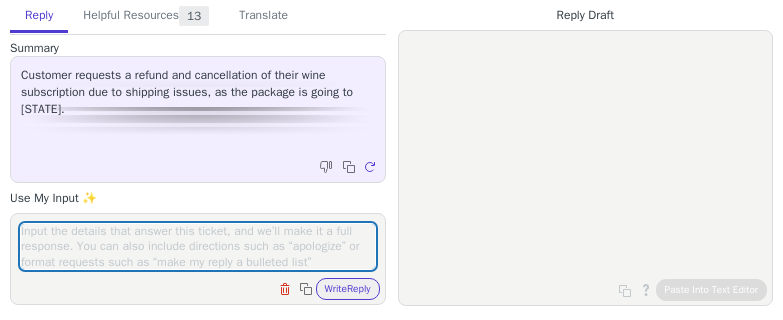 scroll, scrollTop: 0, scrollLeft: 0, axis: both 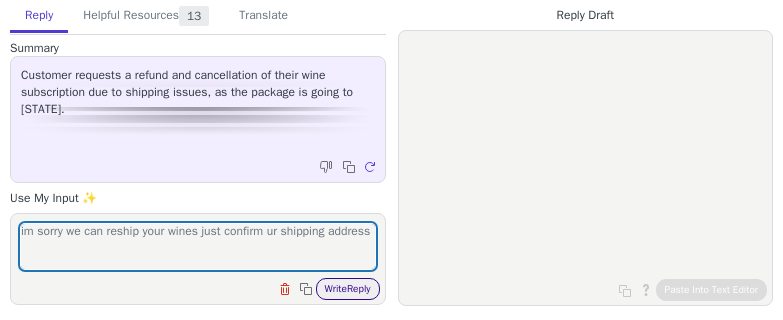 type on "im sorry we can reship your wines just confirm ur shipping address" 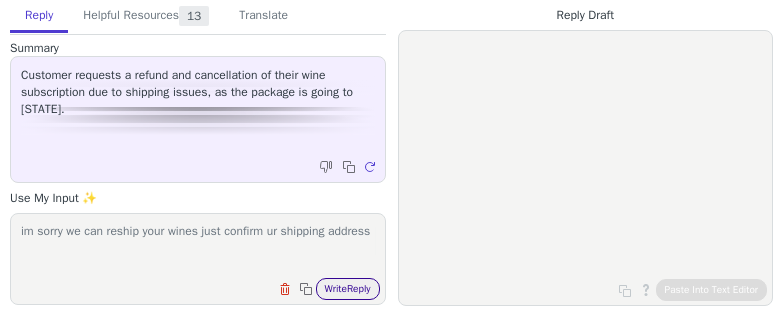 click on "Write  Reply" at bounding box center [348, 289] 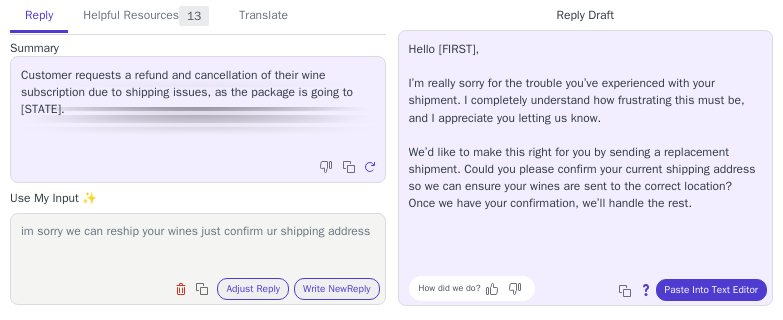click on "Hello [FIRST], I’m really sorry for the trouble you’ve experienced with your shipment. I completely understand how frustrating this must be, and I appreciate you letting us know. We’d like to make this right for you by sending a replacement shipment. Could you please confirm your current shipping address so we can ensure your wines are sent to the correct location? Once we have your confirmation, we’ll handle the rest." at bounding box center [586, 126] 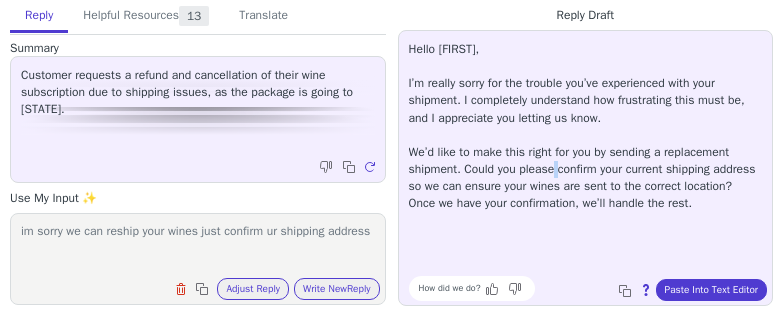 click on "Hello [FIRST], I’m really sorry for the trouble you’ve experienced with your shipment. I completely understand how frustrating this must be, and I appreciate you letting us know. We’d like to make this right for you by sending a replacement shipment. Could you please confirm your current shipping address so we can ensure your wines are sent to the correct location? Once we have your confirmation, we’ll handle the rest." at bounding box center (586, 126) 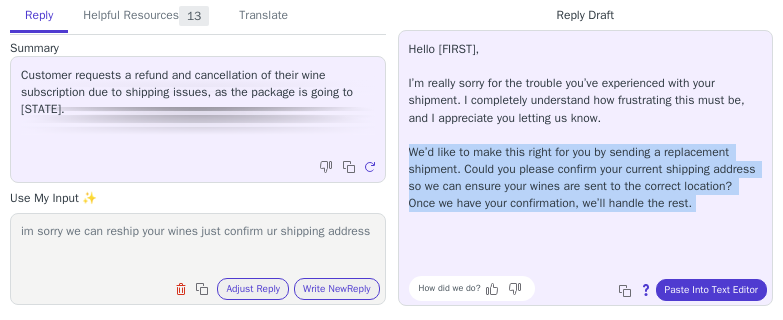 click on "Hello [FIRST], I’m really sorry for the trouble you’ve experienced with your shipment. I completely understand how frustrating this must be, and I appreciate you letting us know. We’d like to make this right for you by sending a replacement shipment. Could you please confirm your current shipping address so we can ensure your wines are sent to the correct location? Once we have your confirmation, we’ll handle the rest." at bounding box center [586, 126] 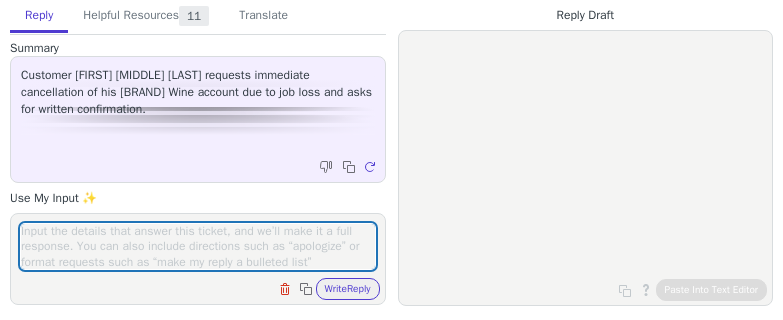 scroll, scrollTop: 0, scrollLeft: 0, axis: both 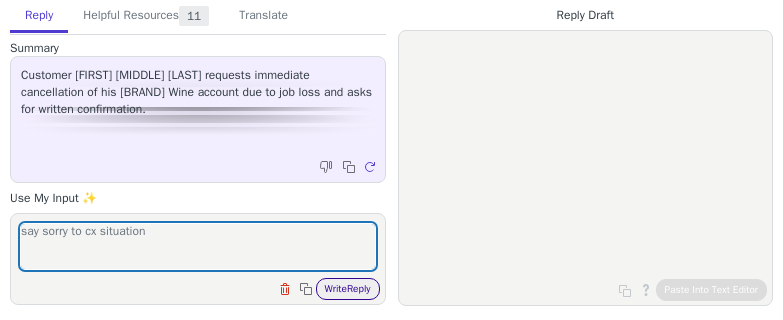type on "say sorry to cx situation" 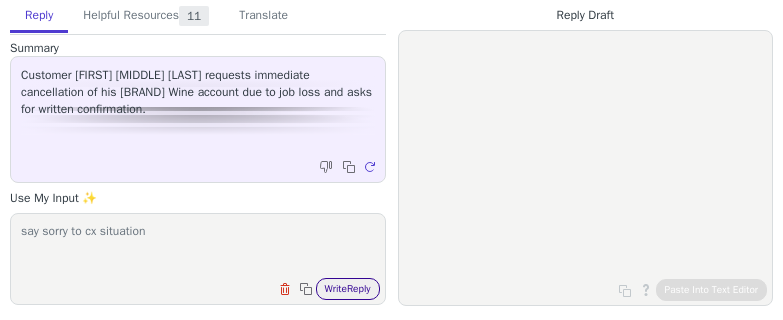 click on "Write  Reply" at bounding box center [348, 289] 